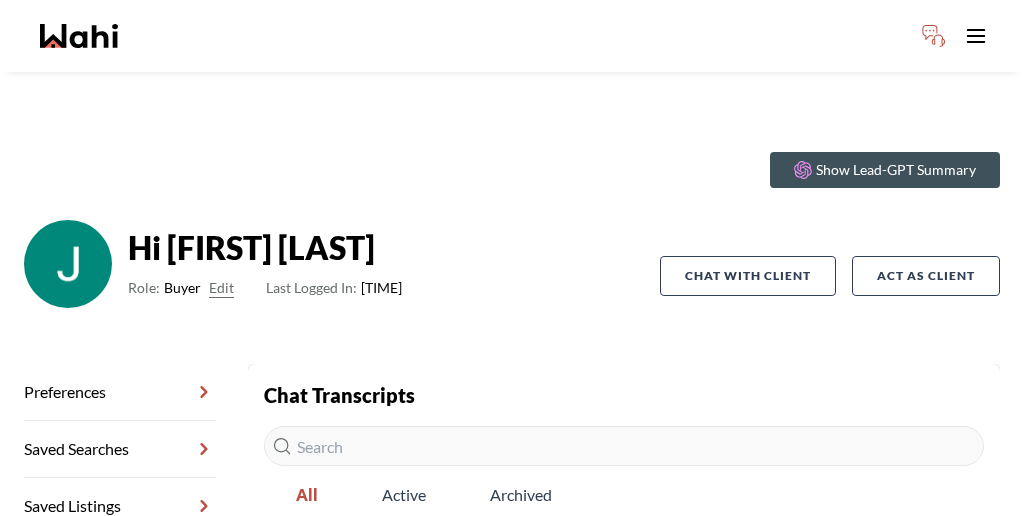 scroll, scrollTop: 0, scrollLeft: 0, axis: both 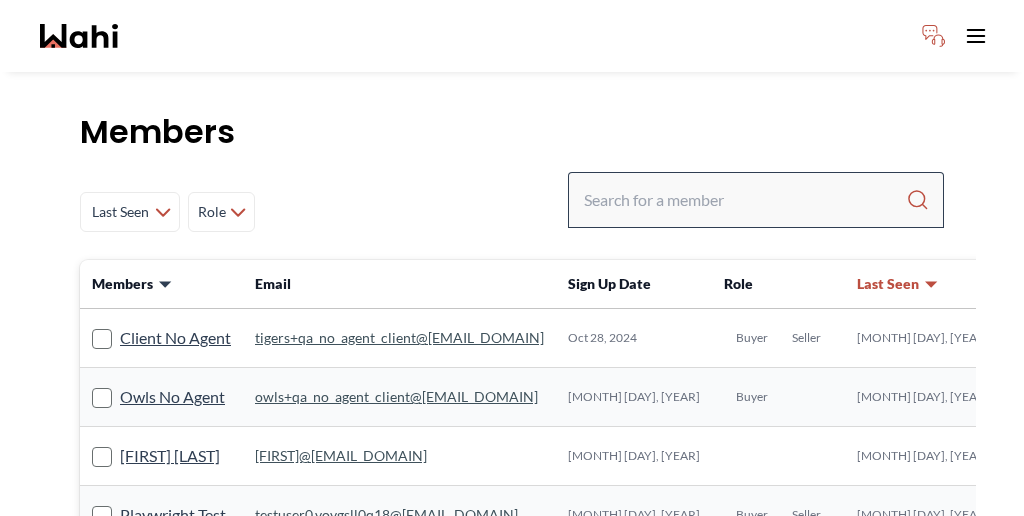 click at bounding box center [756, 200] 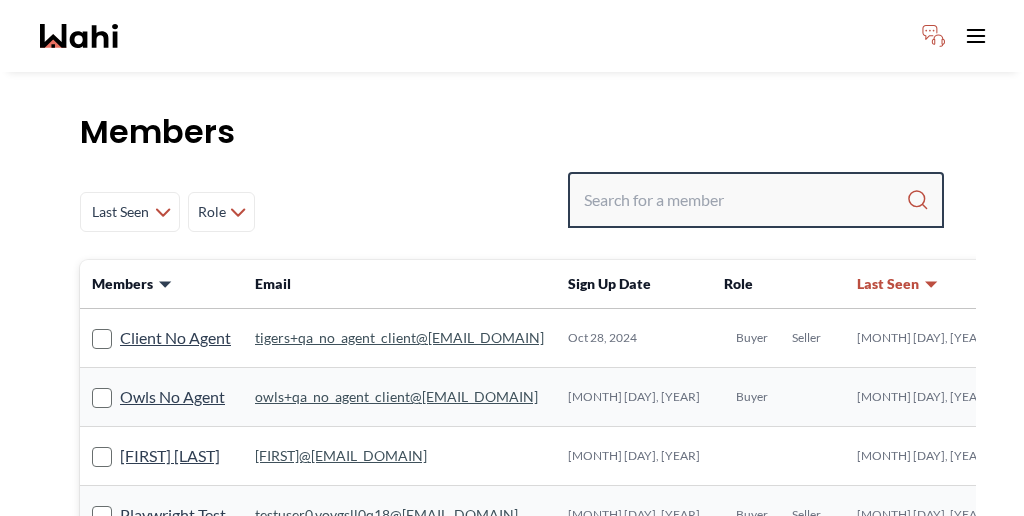 click at bounding box center (745, 200) 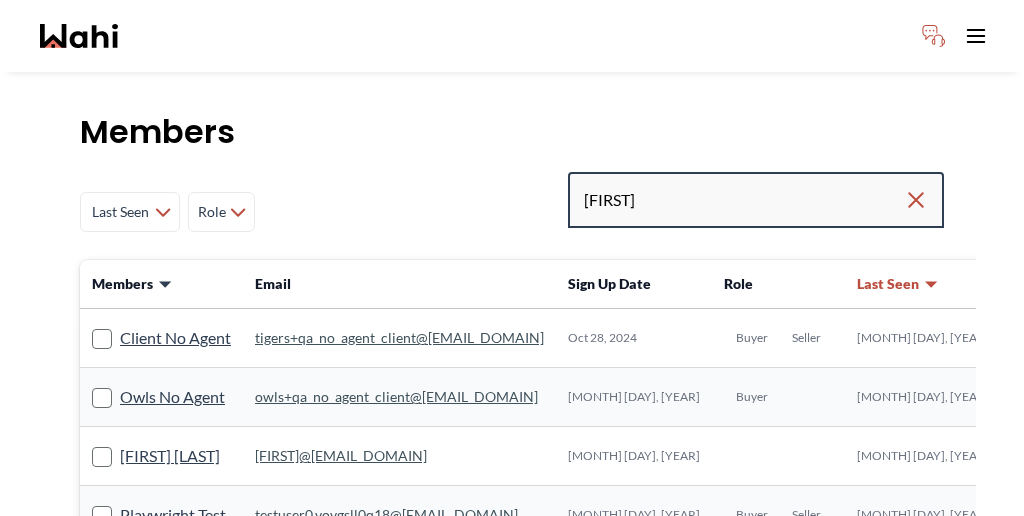 type on "[FIRST]" 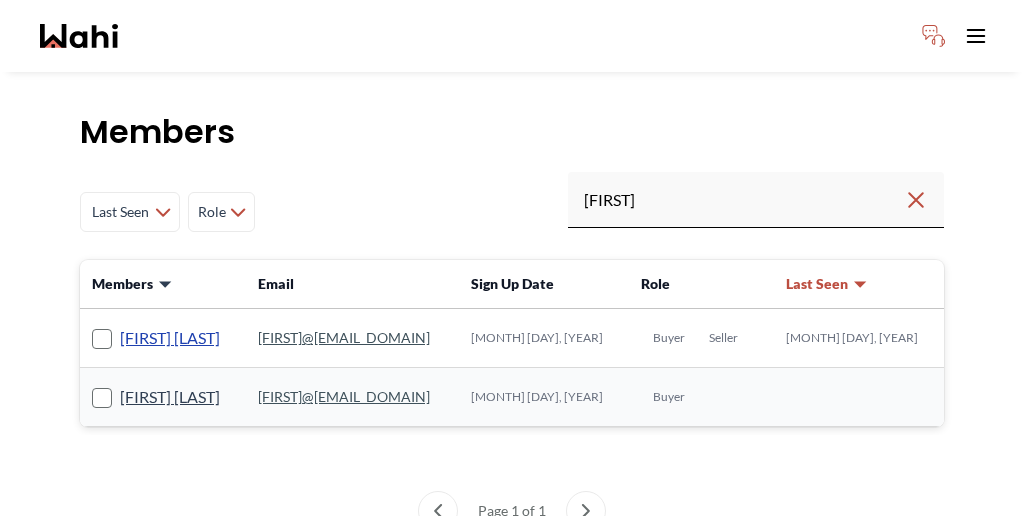 click on "[FIRST] [LAST]" at bounding box center (170, 338) 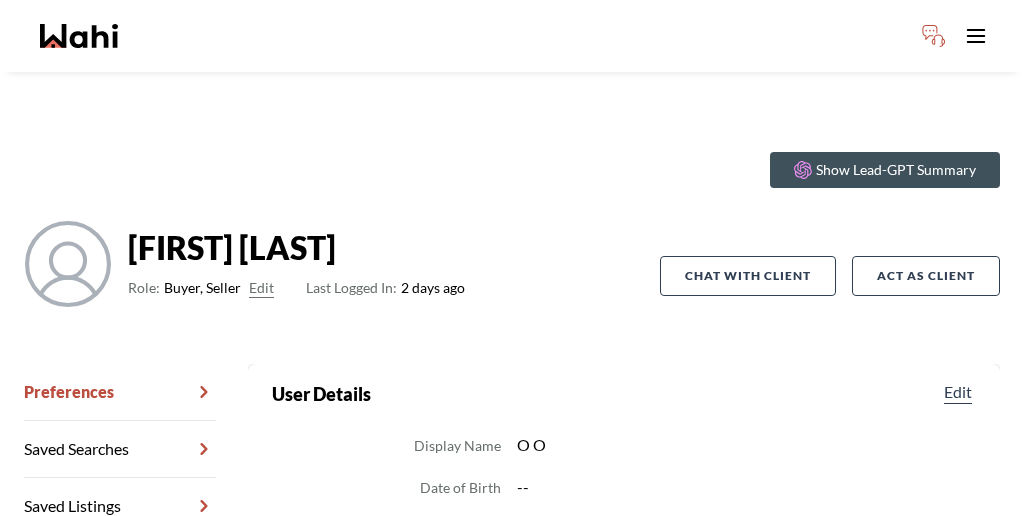 click on "Chat Transcripts" at bounding box center (120, 563) 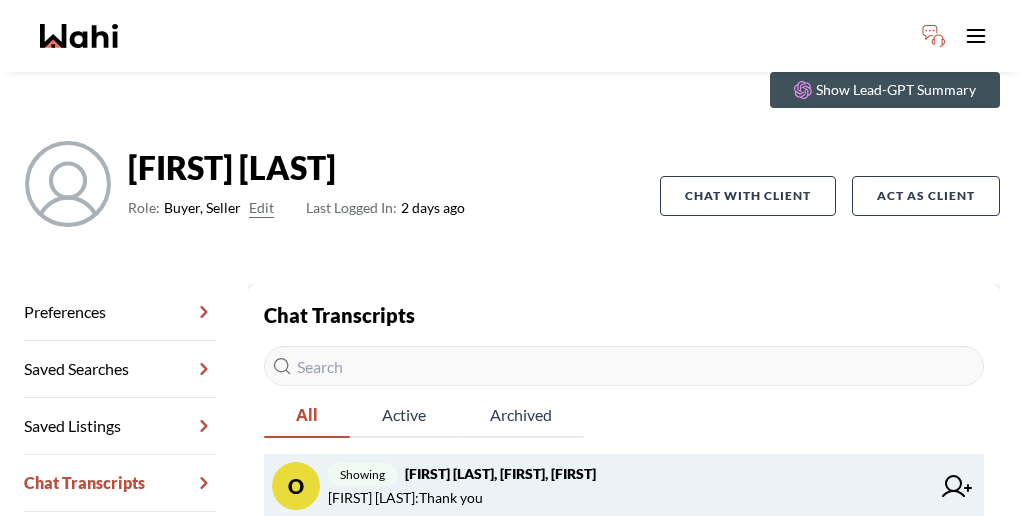 scroll, scrollTop: 94, scrollLeft: 0, axis: vertical 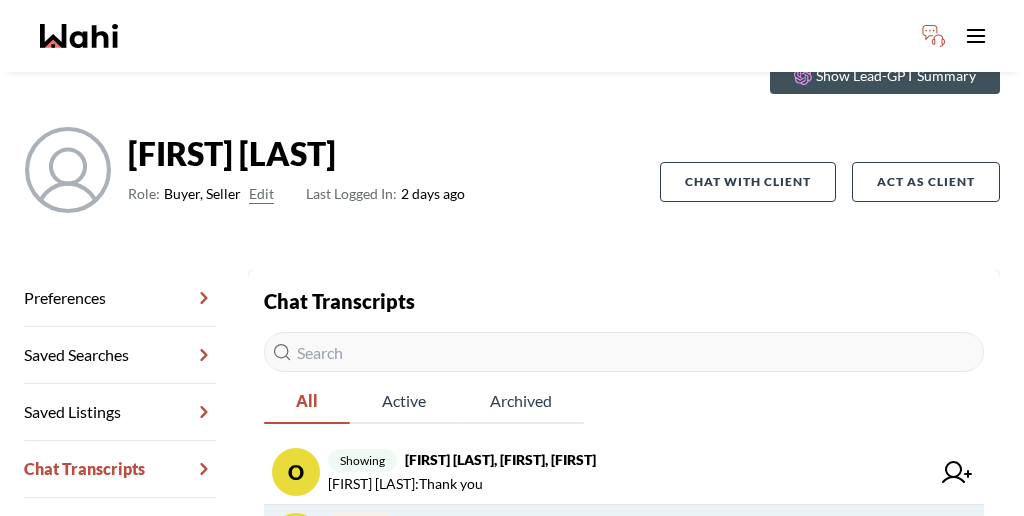 click on "[FIRST] [LAST] : [FIRST] will be meeting you and there is another chat set up for you." at bounding box center (578, 549) 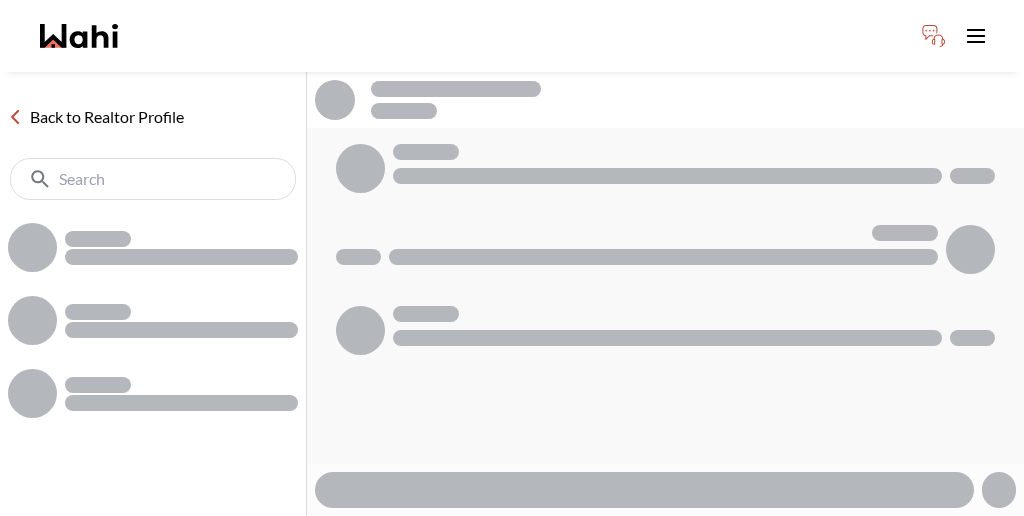 scroll, scrollTop: 0, scrollLeft: 0, axis: both 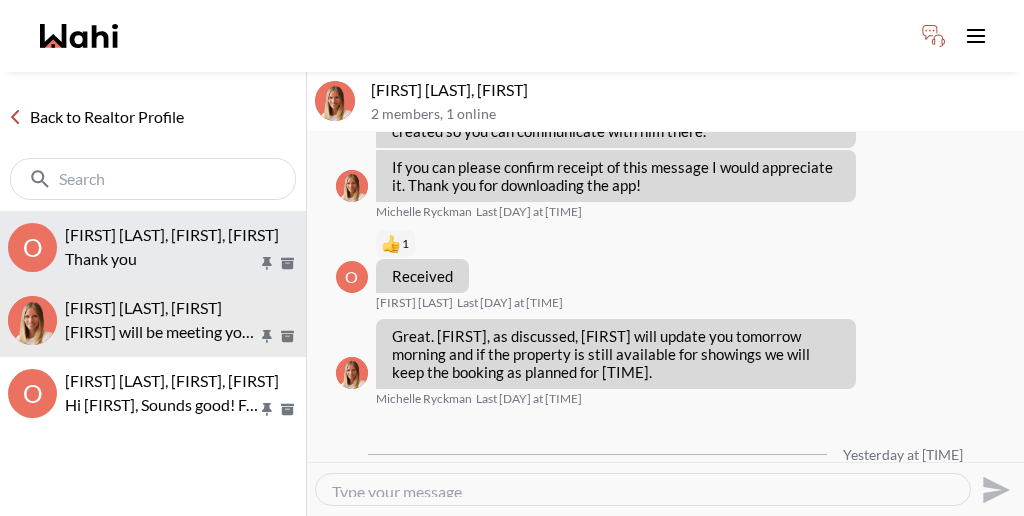 click on "[FIRST] [LAST], [FIRST], [FIRST]" at bounding box center [181, 235] 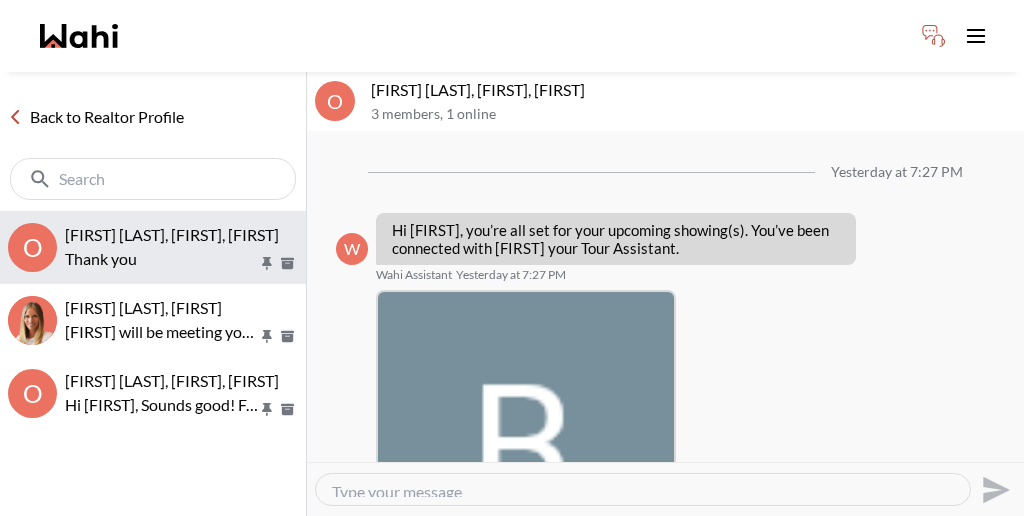 scroll, scrollTop: 802, scrollLeft: 0, axis: vertical 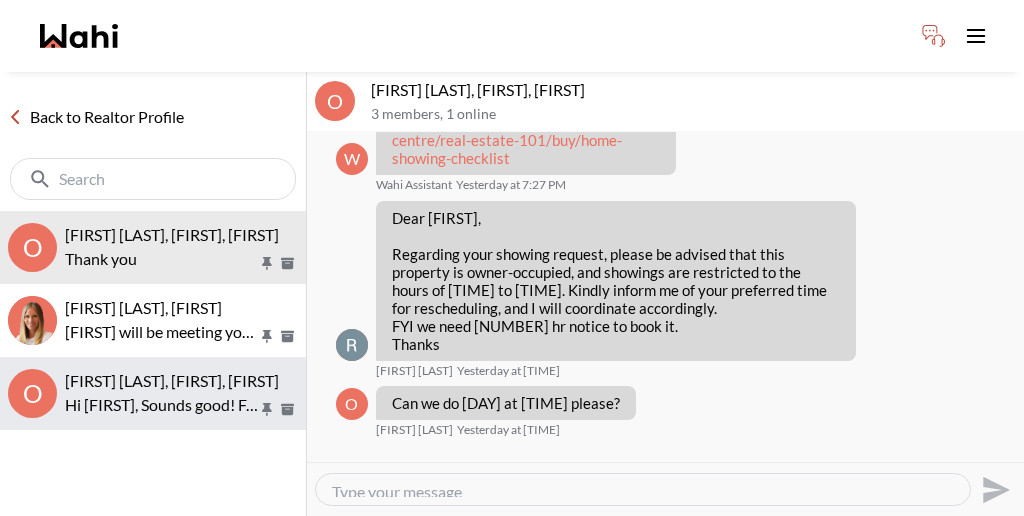 click on "Hi [FIRST], Sounds good! Feel free to reach out if you have any questions or need more info along the way." at bounding box center (161, 405) 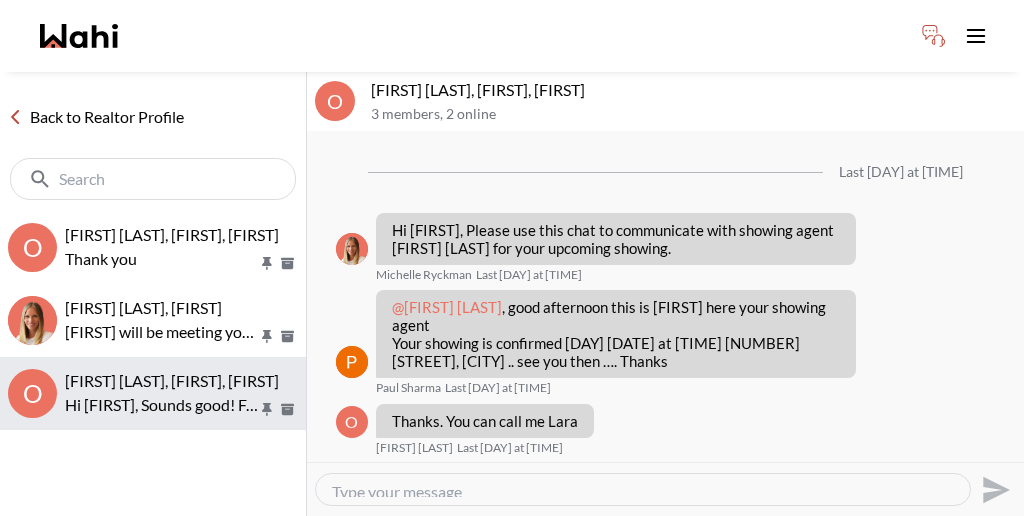 scroll, scrollTop: 387, scrollLeft: 0, axis: vertical 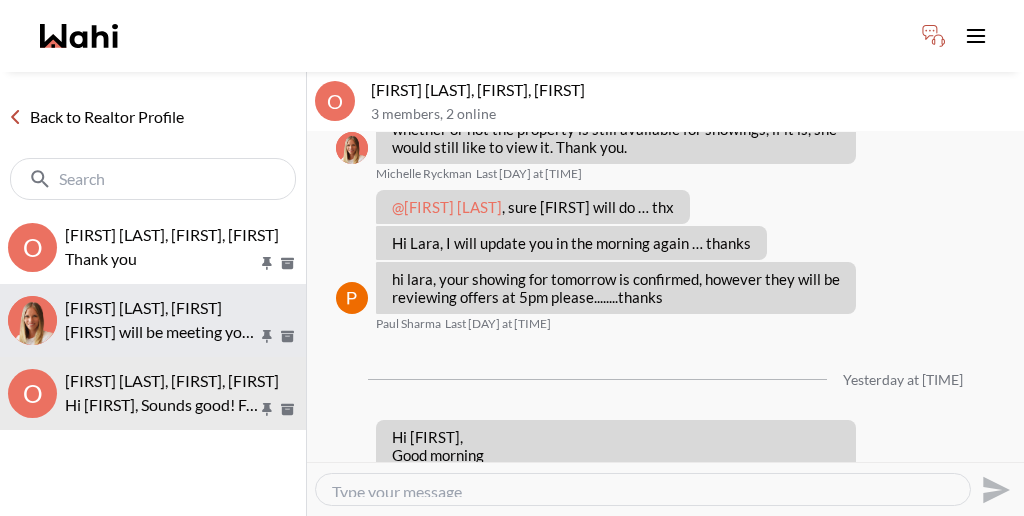 click on "[FIRST] [LAST], [FIRST]" at bounding box center (143, 307) 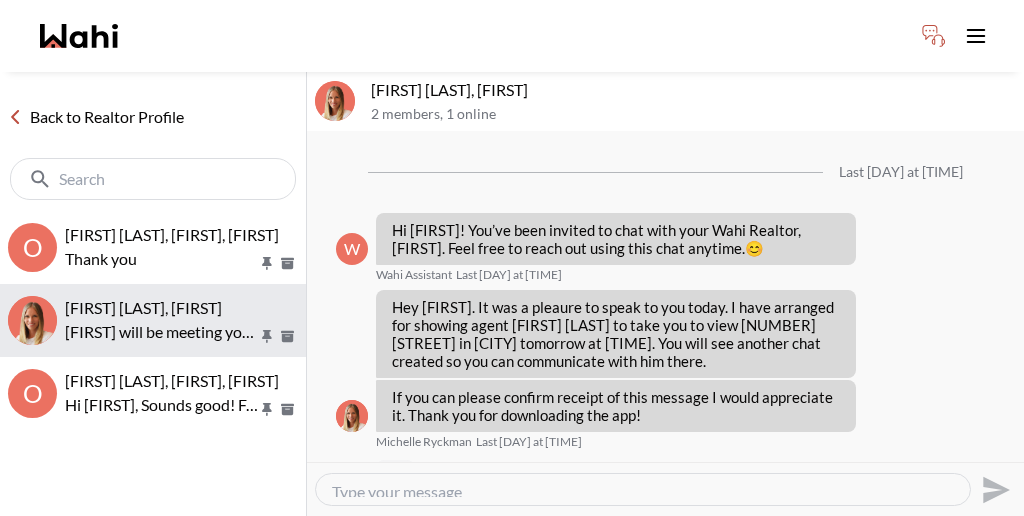 scroll, scrollTop: 230, scrollLeft: 0, axis: vertical 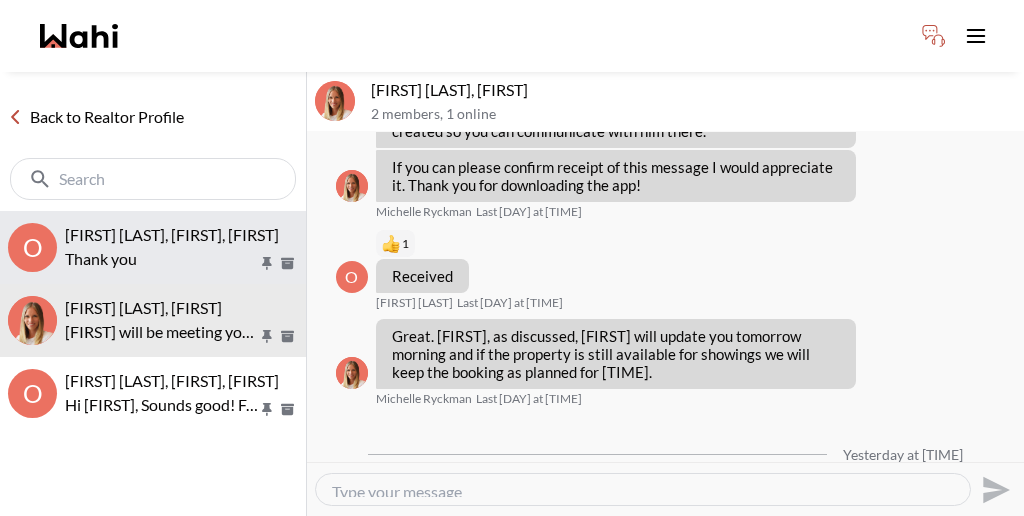 click on "Omolara Olusanya, Rohit, Michelle Thank you" at bounding box center (181, 248) 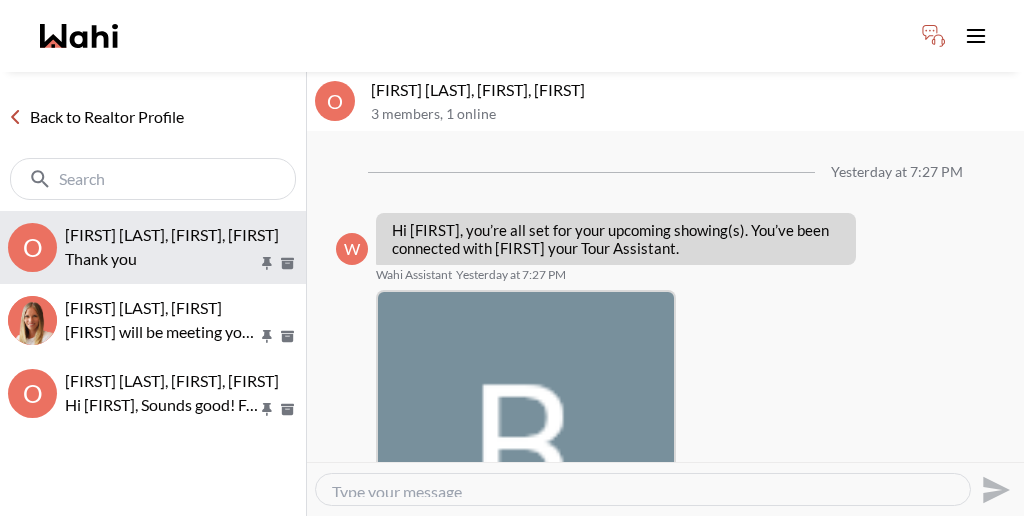 scroll, scrollTop: 741, scrollLeft: 0, axis: vertical 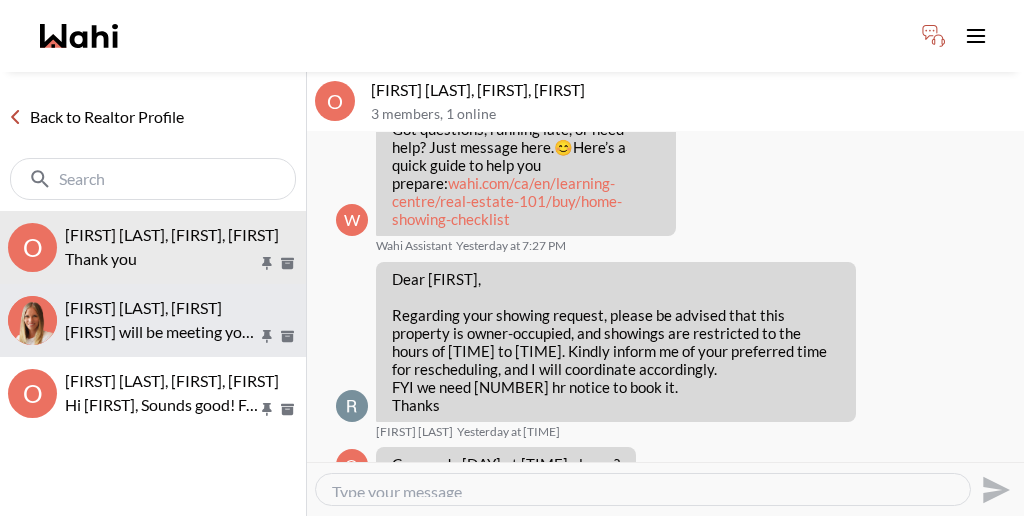 click on "[FIRST] will be meeting you and there is another chat set up for you." at bounding box center [161, 332] 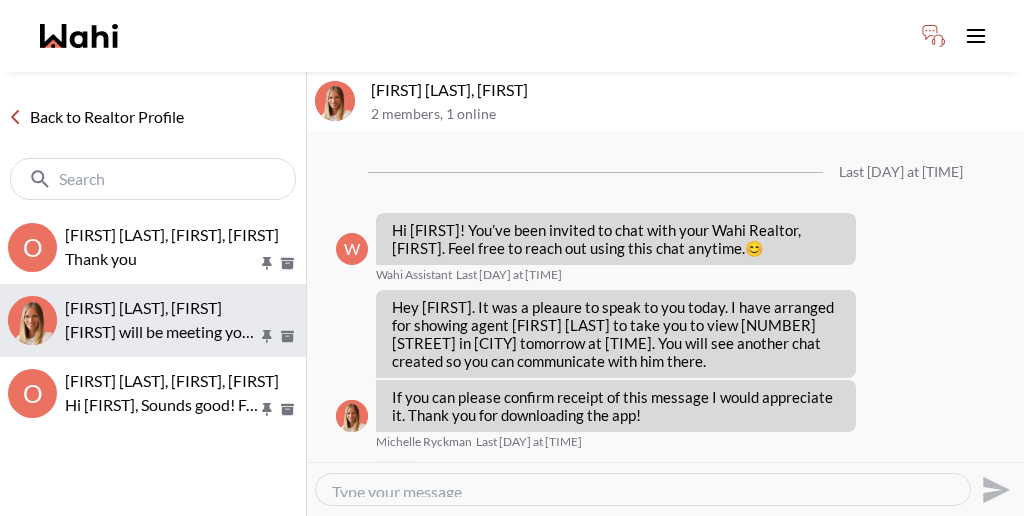 scroll, scrollTop: 230, scrollLeft: 0, axis: vertical 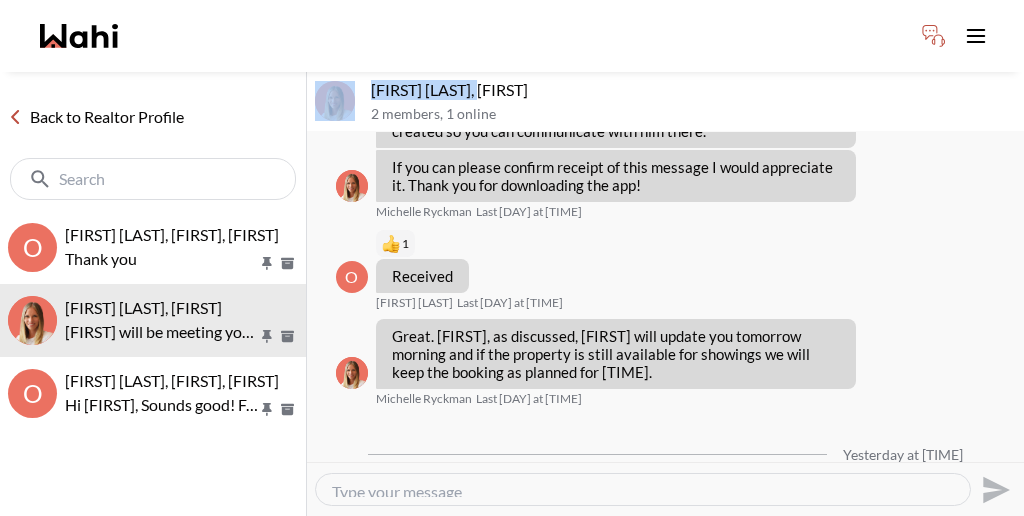 drag, startPoint x: 464, startPoint y: 64, endPoint x: 347, endPoint y: 59, distance: 117.10679 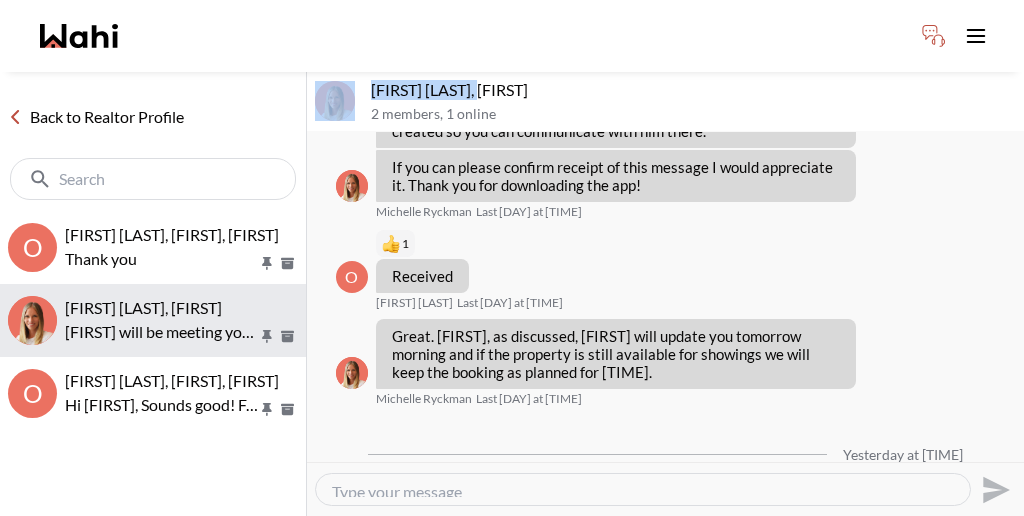 click on "Omolara Olusanya, Michelle Rohit will be meeting you and there is another chat set up for you." at bounding box center (181, 321) 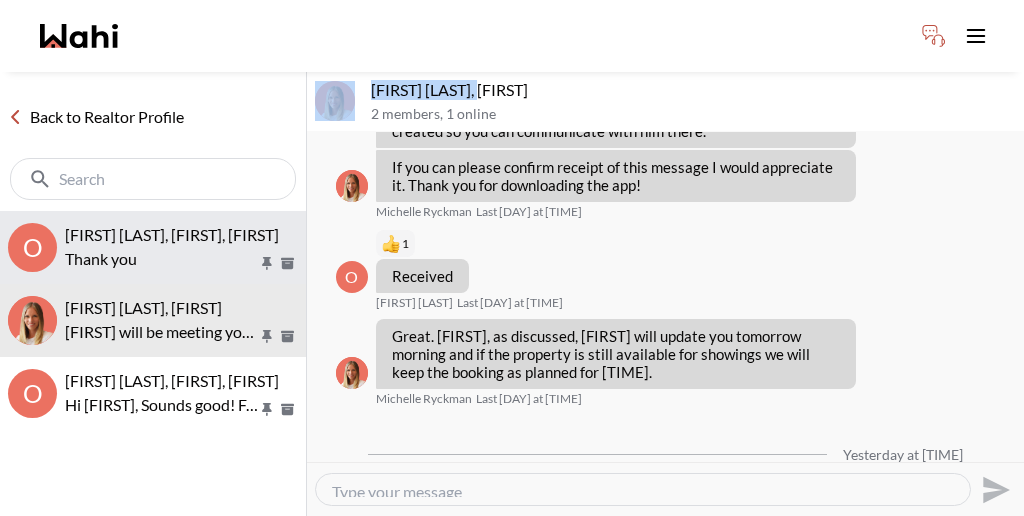 click on "Thank you" at bounding box center [161, 259] 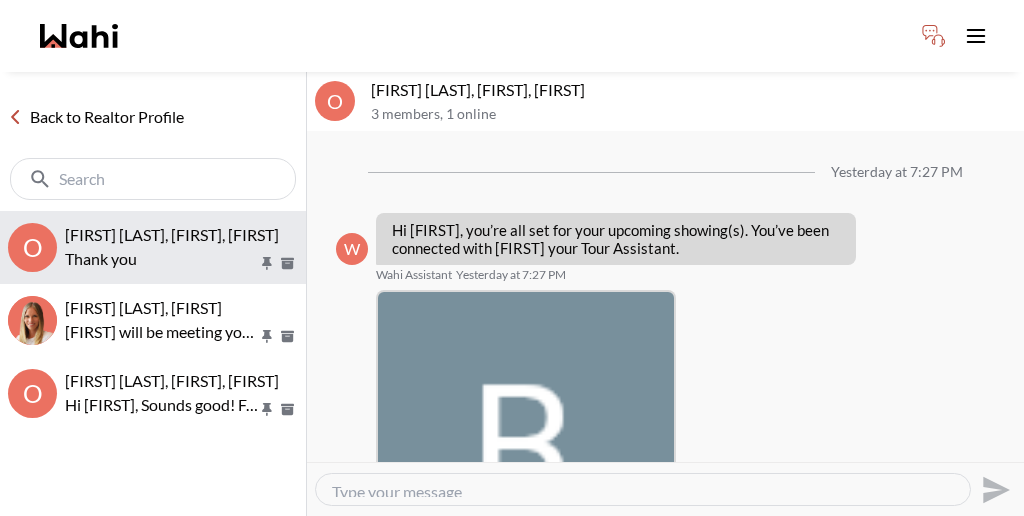 scroll, scrollTop: 741, scrollLeft: 0, axis: vertical 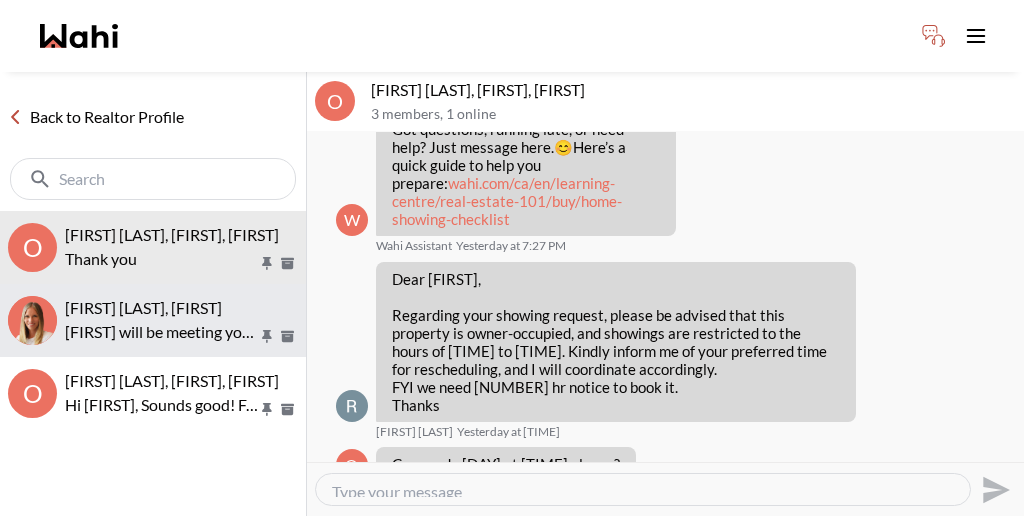 click on "[FIRST] [LAST], [FIRST]" at bounding box center (143, 307) 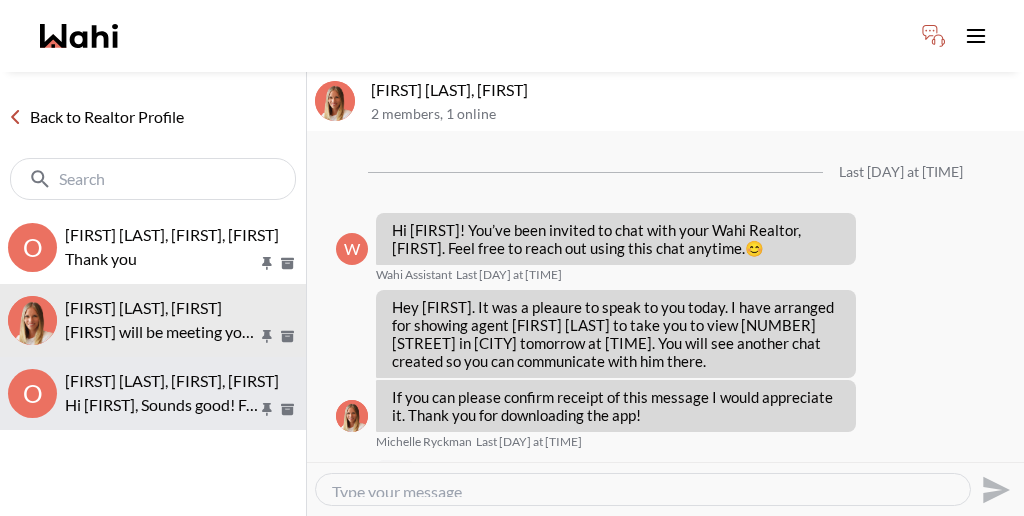 scroll, scrollTop: 230, scrollLeft: 0, axis: vertical 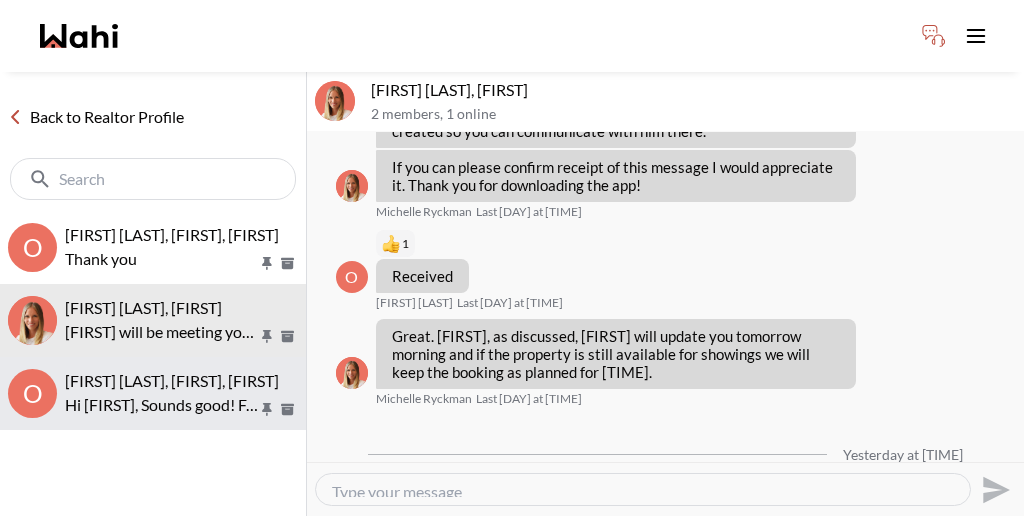 click on "[FIRST] [LAST], [FIRST], [FIRST]" at bounding box center (172, 380) 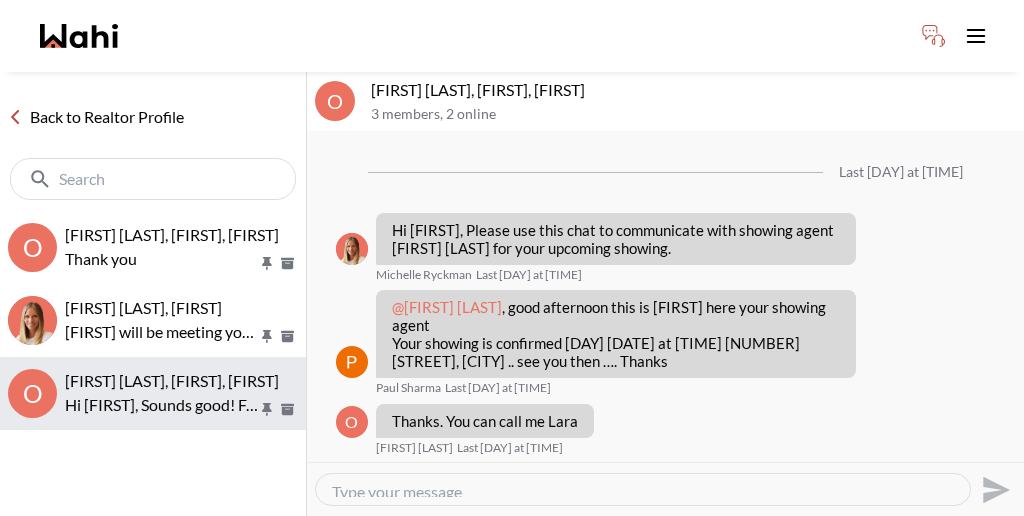 scroll, scrollTop: 387, scrollLeft: 0, axis: vertical 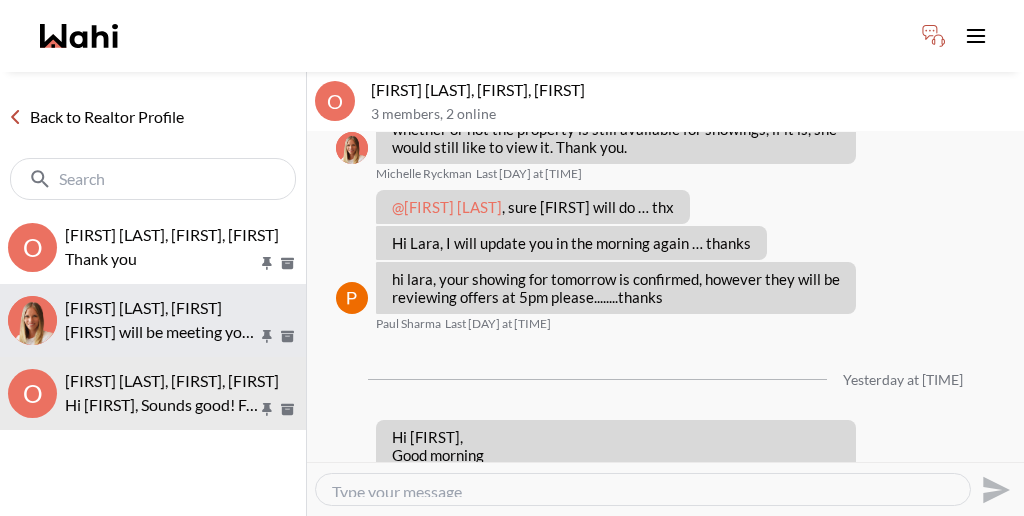 click on "Omolara Olusanya, Michelle Rohit will be meeting you and there is another chat set up for you." at bounding box center (181, 321) 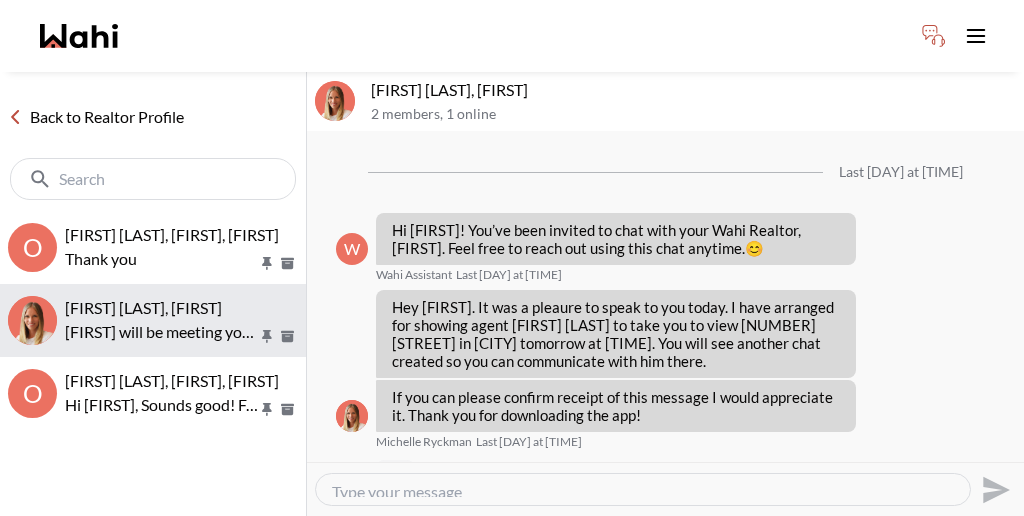 scroll, scrollTop: 230, scrollLeft: 0, axis: vertical 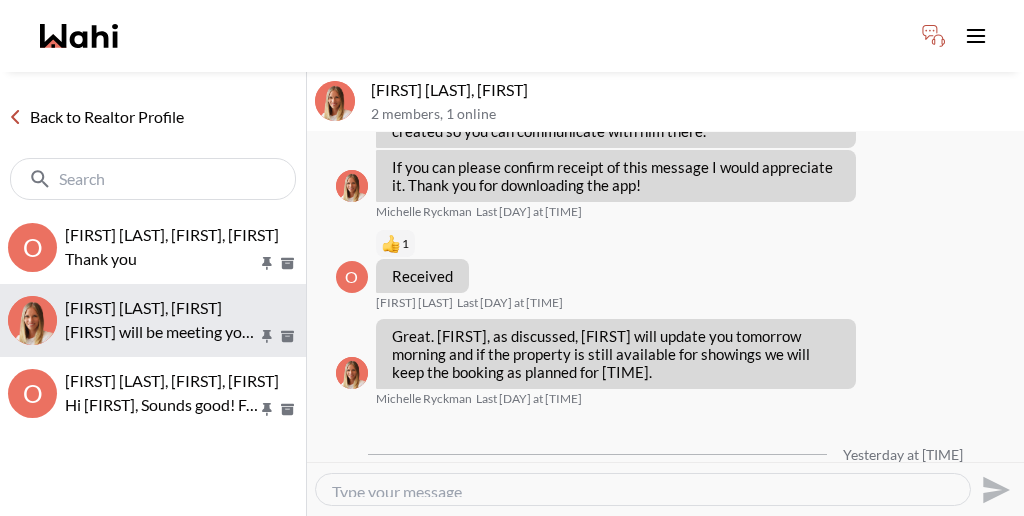 click on "[FIRST] will be meeting you and there is another chat set up for you." at bounding box center (161, 332) 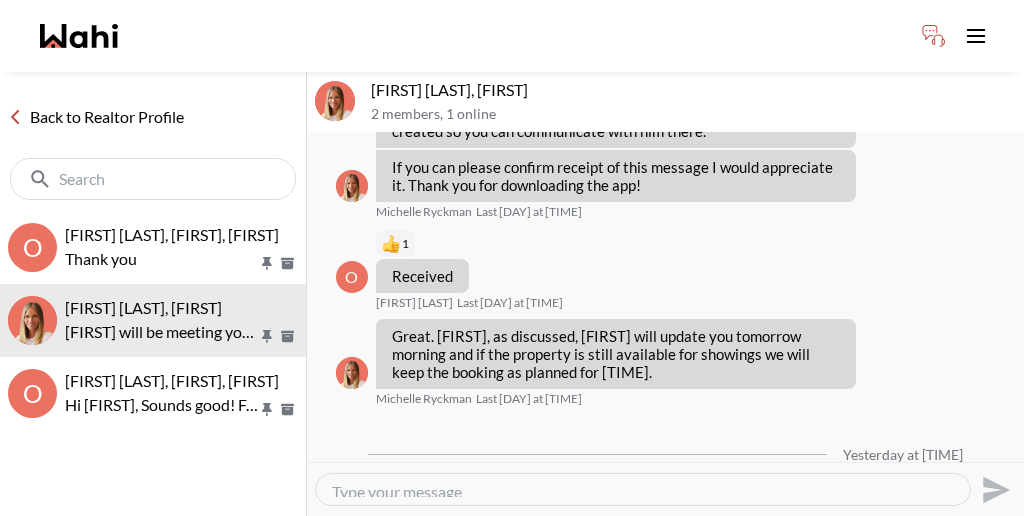 click on "Back to Realtor Profile" at bounding box center (96, 117) 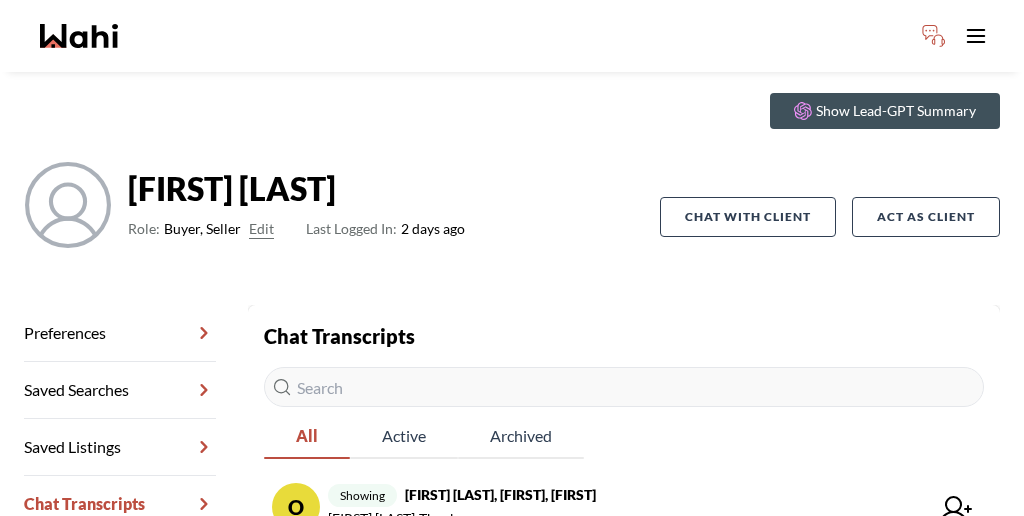 scroll, scrollTop: 94, scrollLeft: 0, axis: vertical 